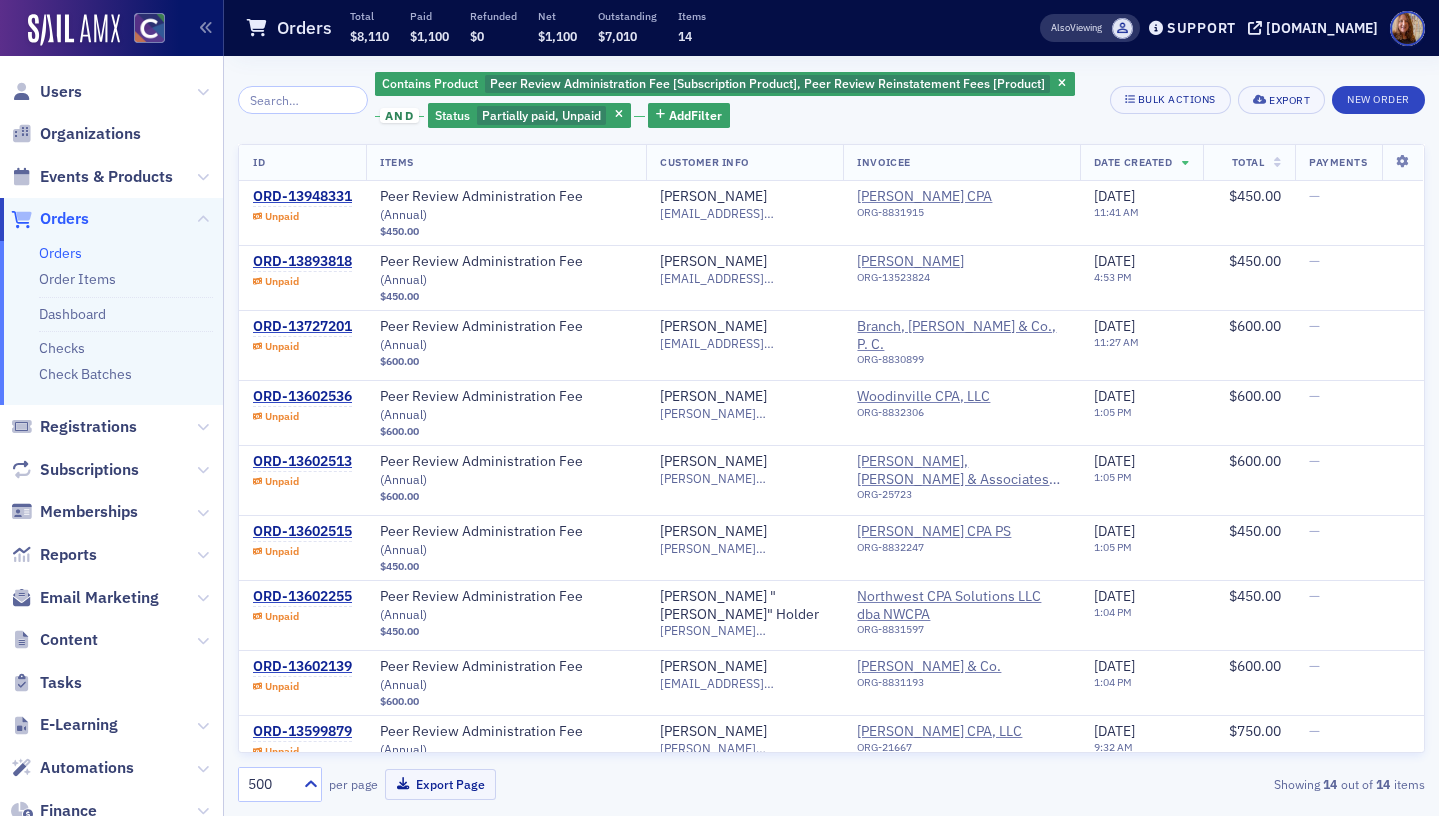 scroll, scrollTop: 0, scrollLeft: 0, axis: both 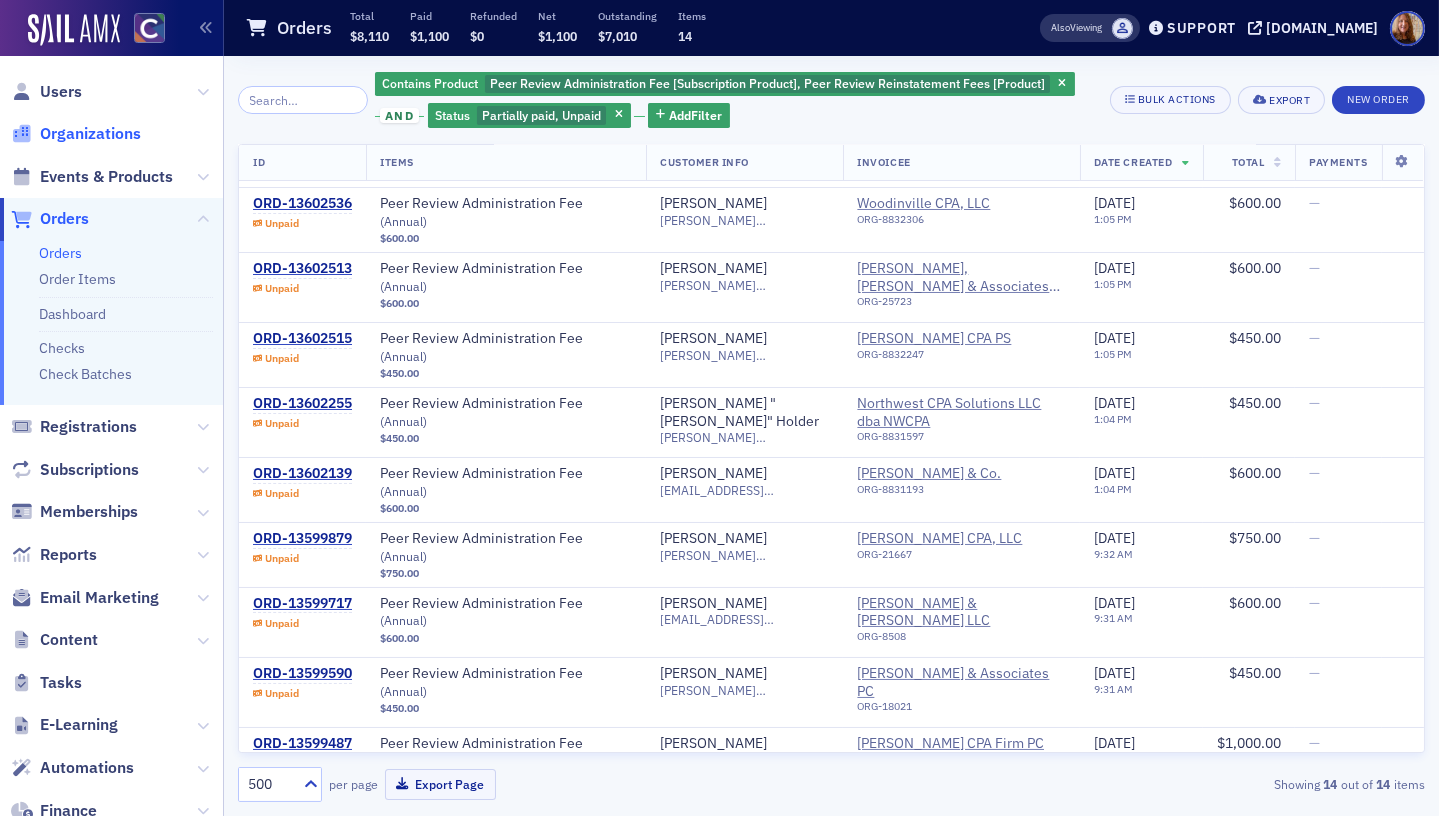 click on "Organizations" 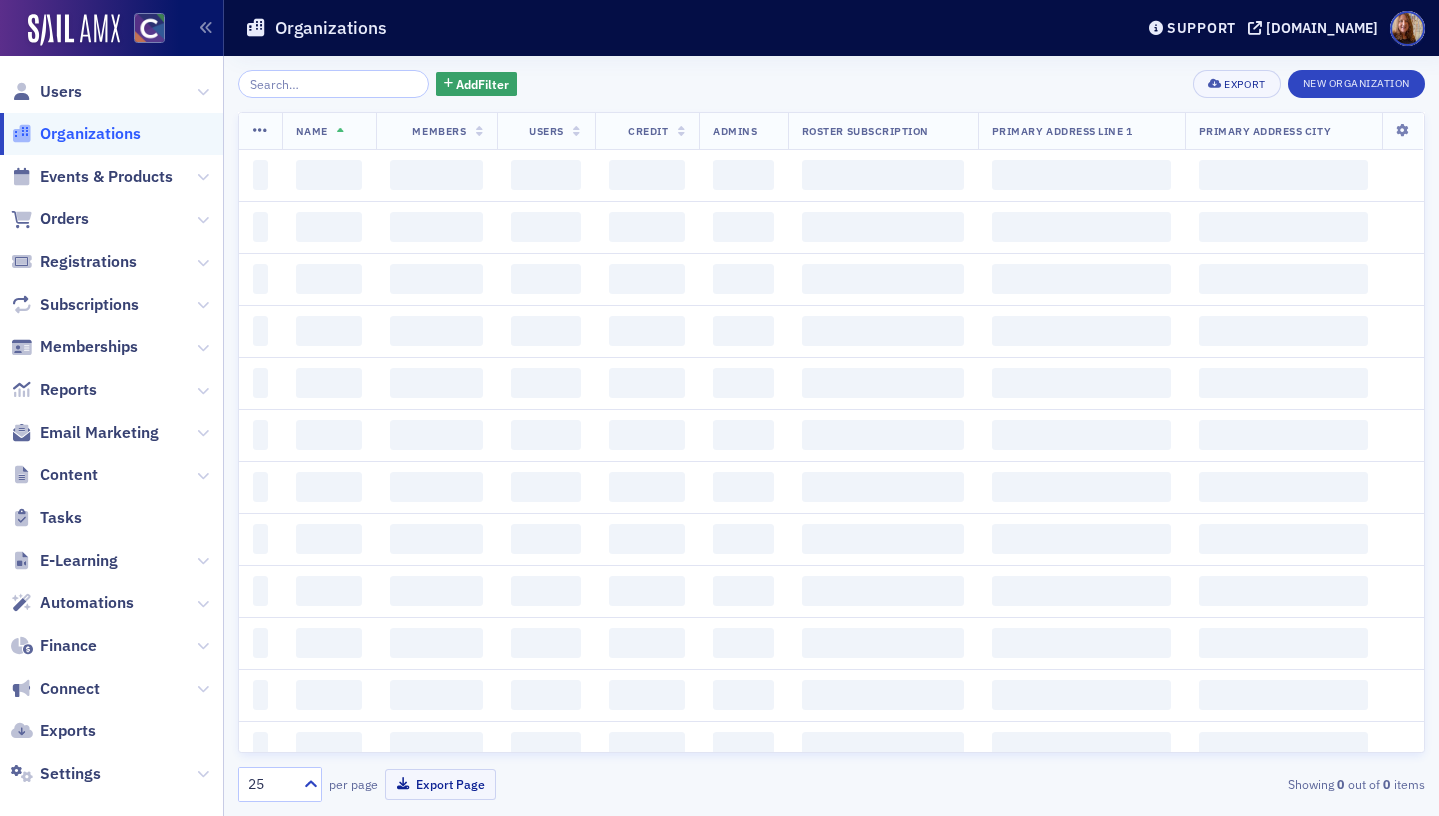 scroll, scrollTop: 0, scrollLeft: 0, axis: both 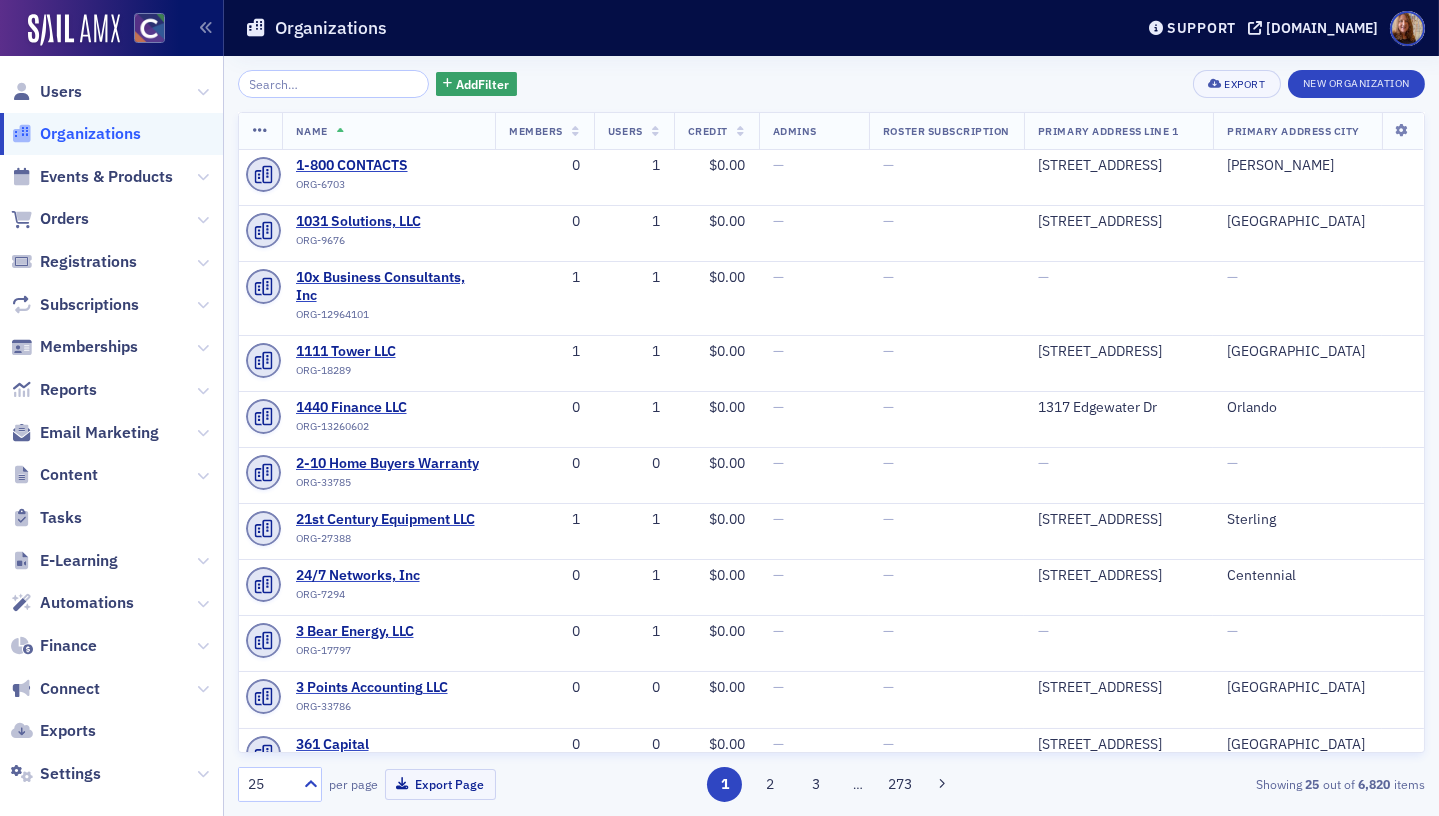 click 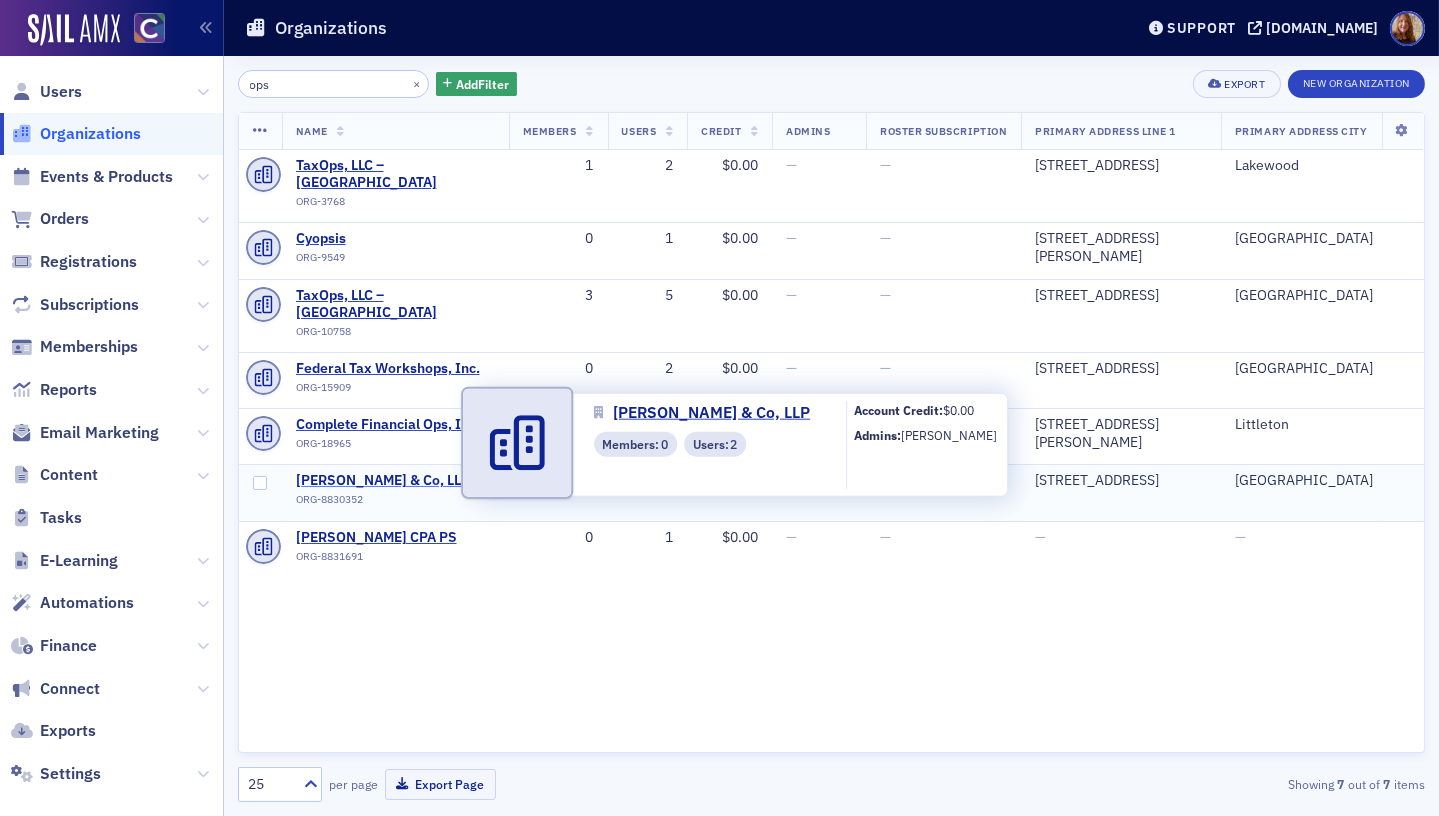 type on "ops" 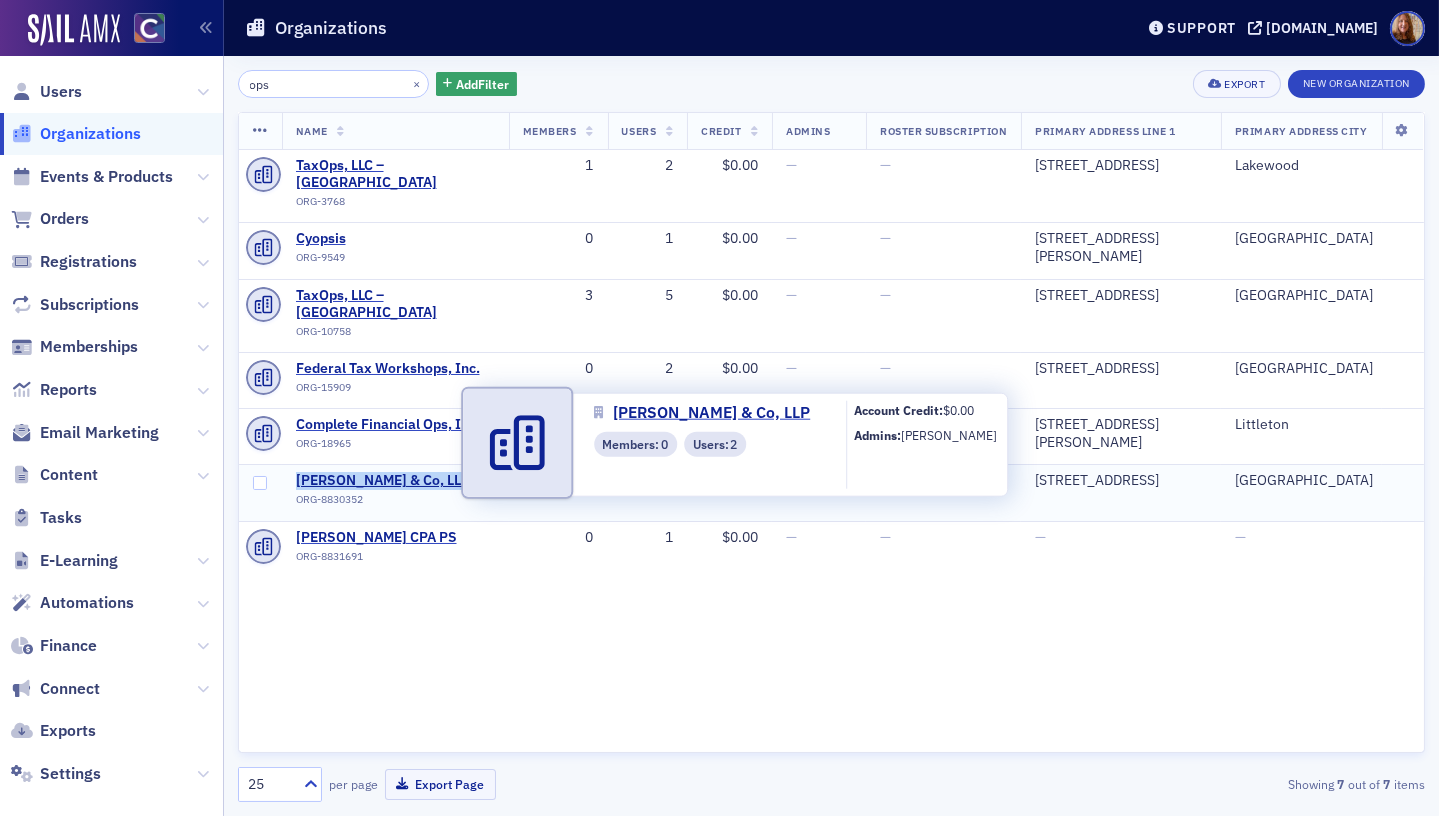 click on "Opsahl Dawson & Co, LLP" 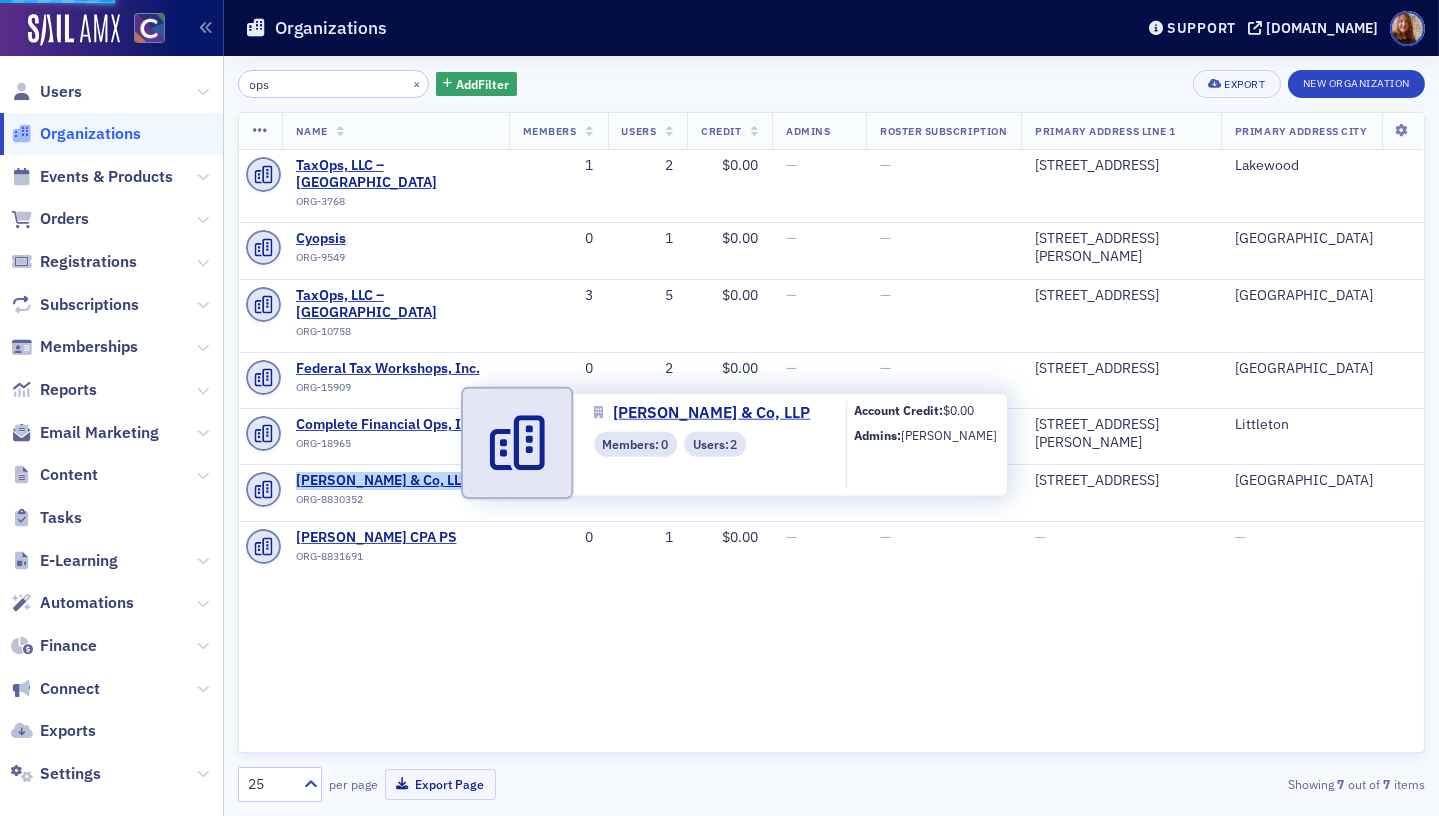 select on "US" 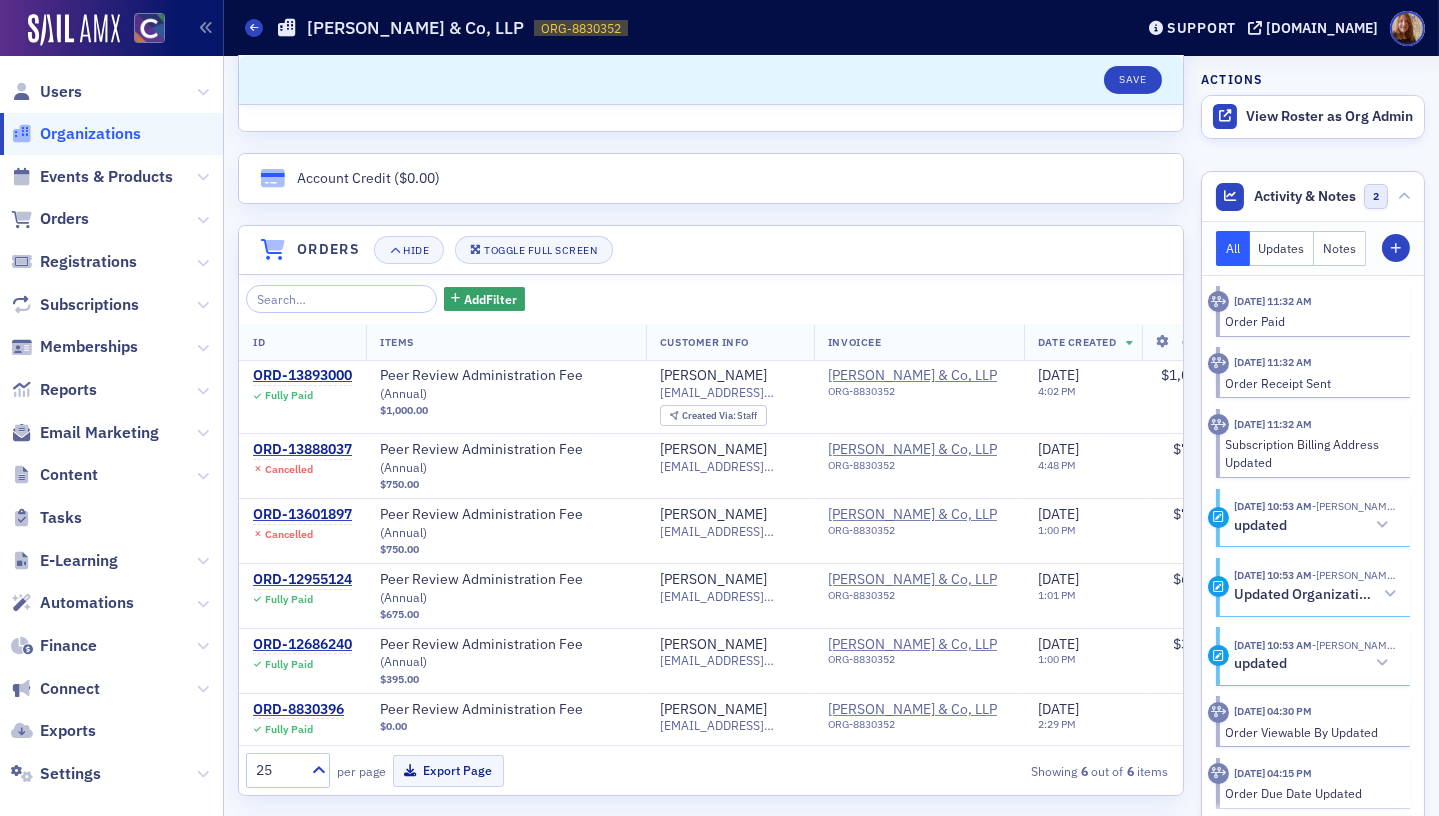 scroll, scrollTop: 1170, scrollLeft: 0, axis: vertical 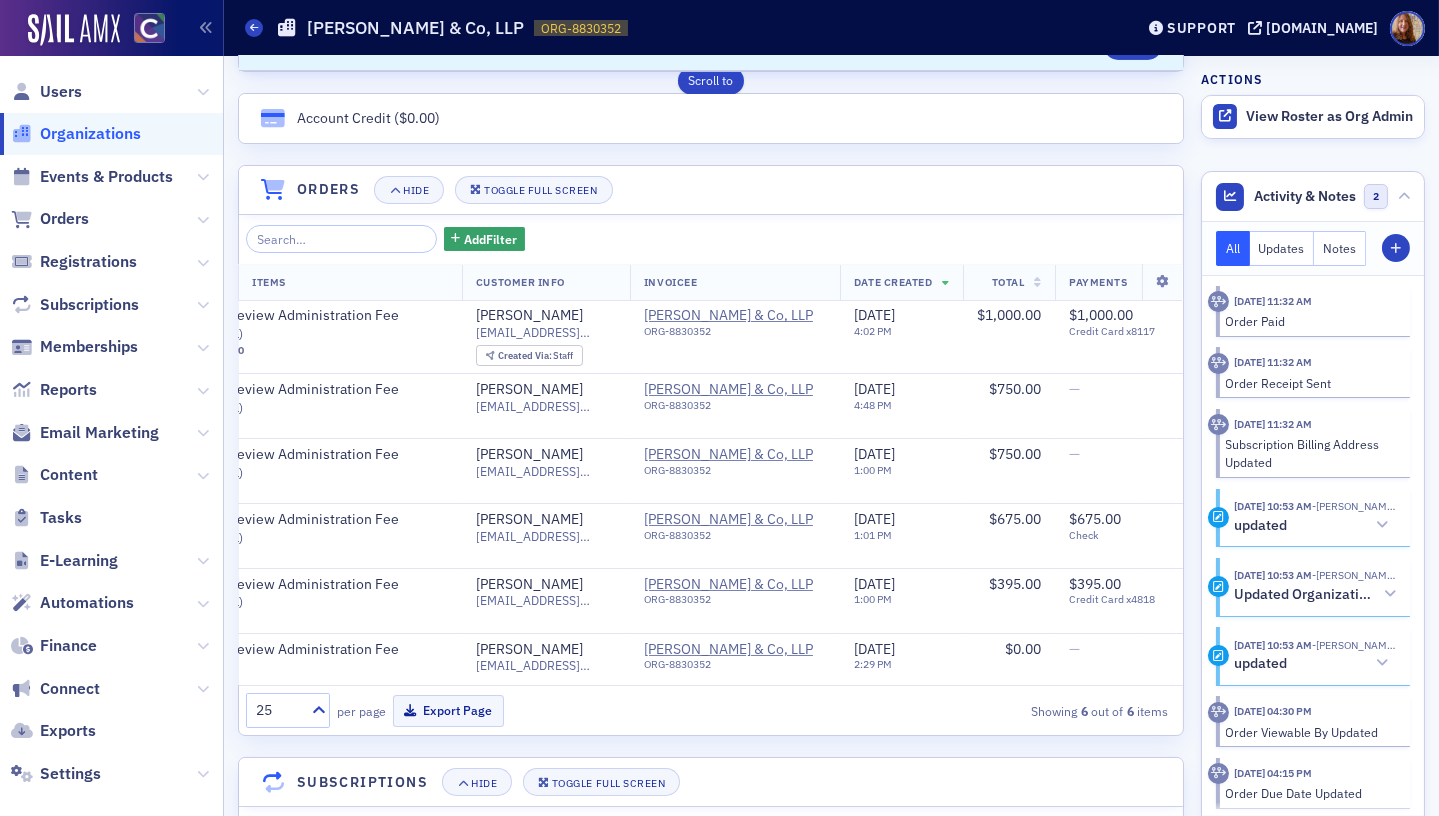 click on "Organizations" 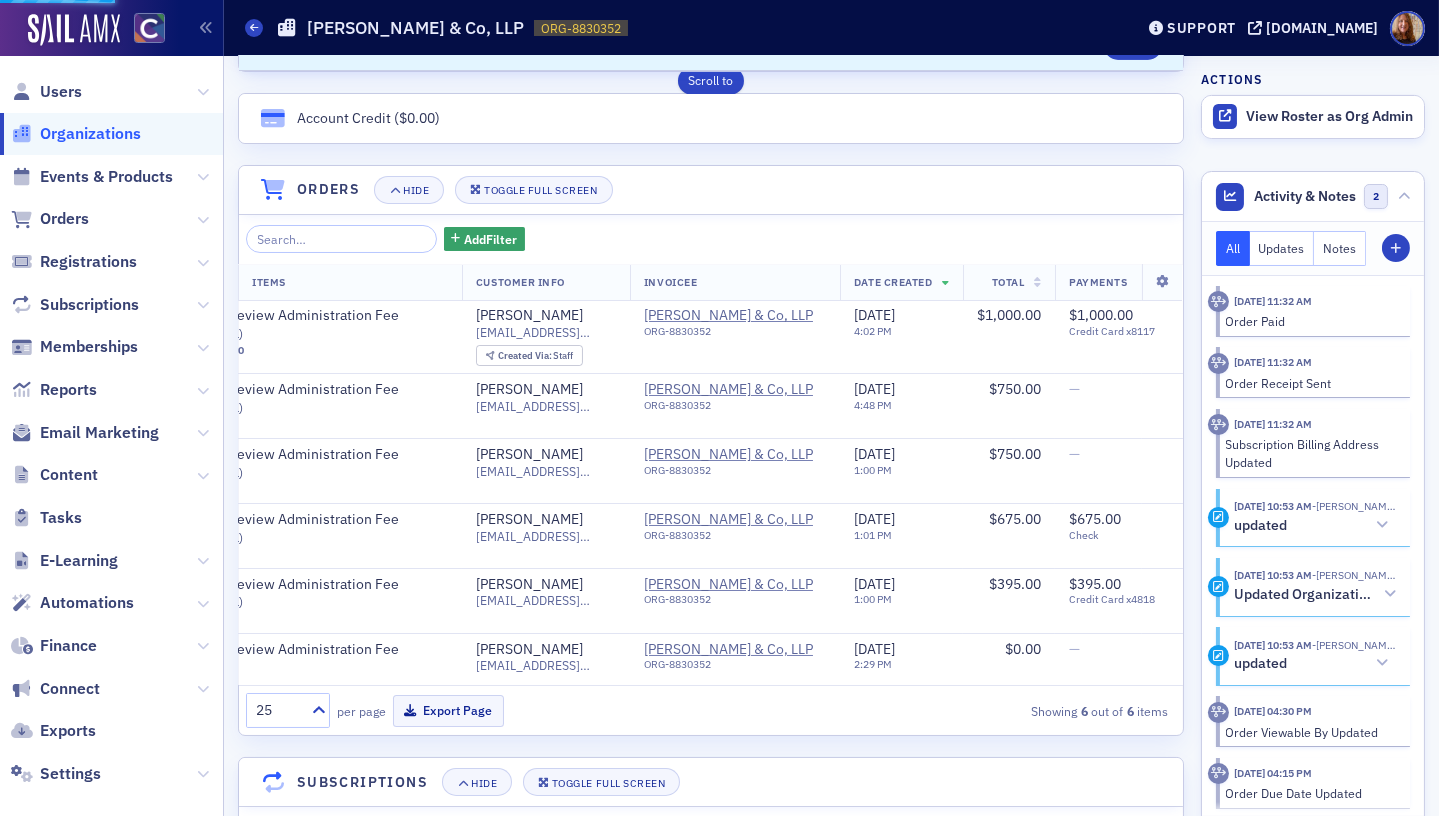 scroll, scrollTop: 0, scrollLeft: 0, axis: both 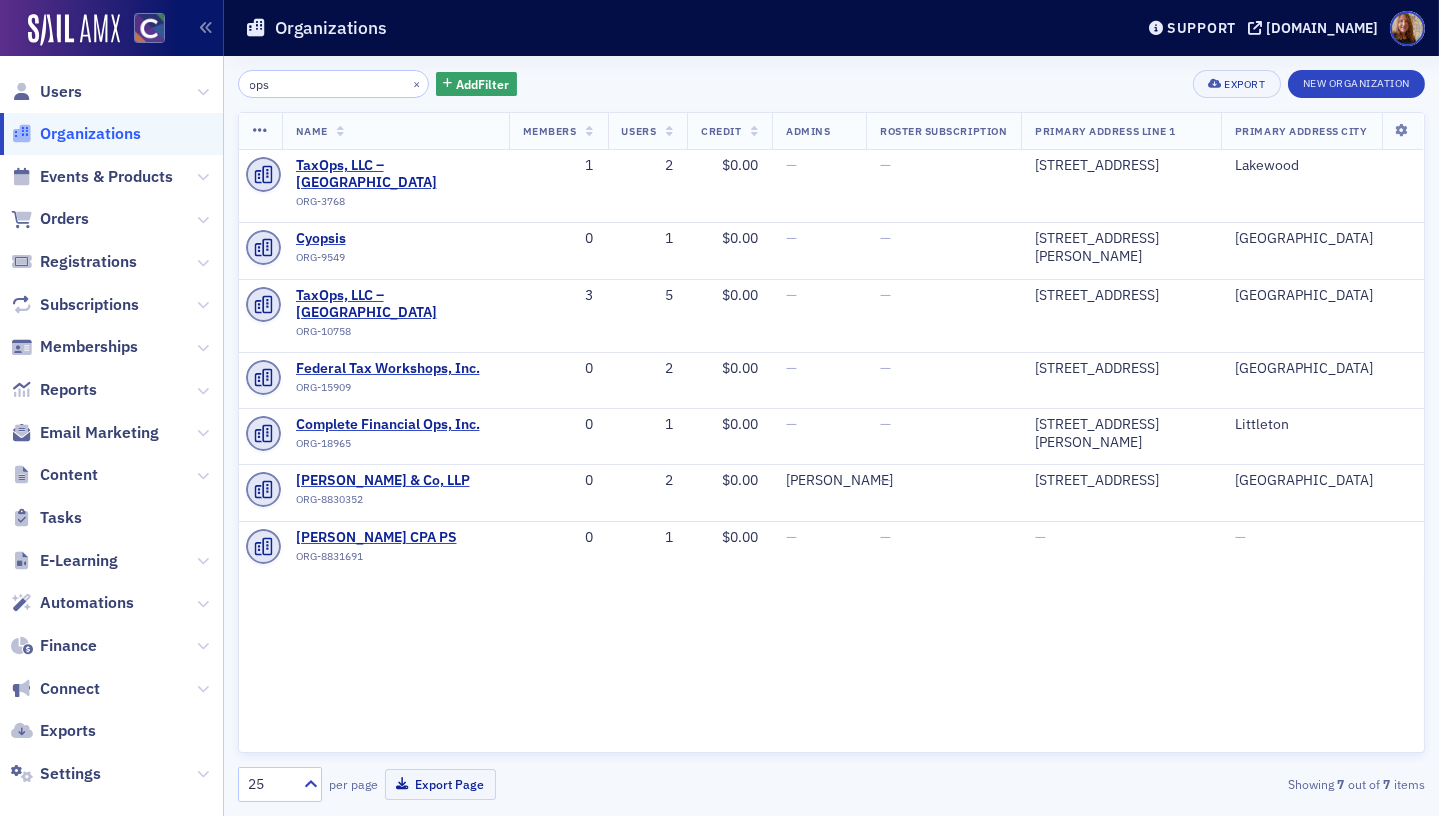 click on "ops" 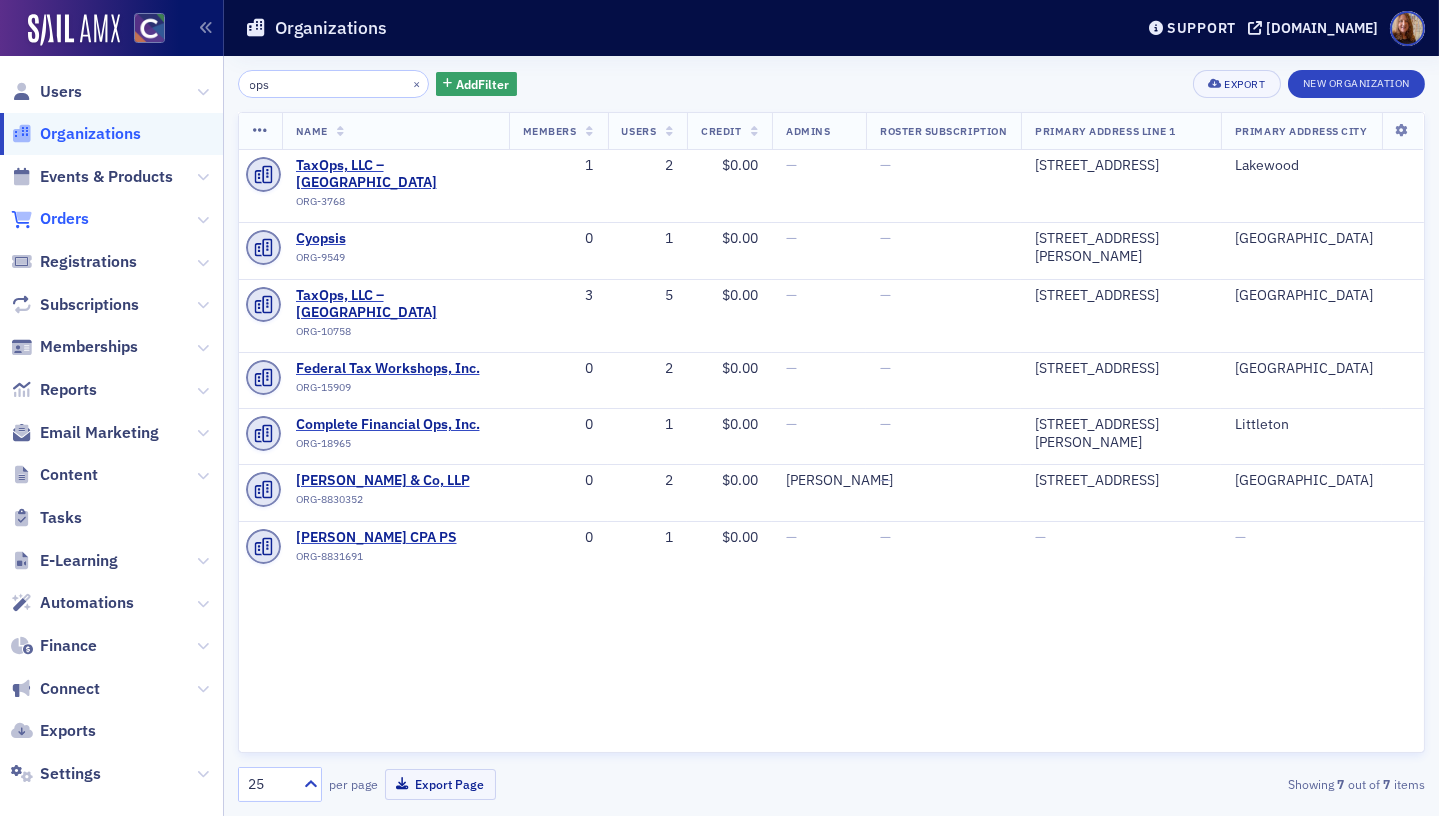 click on "Orders" 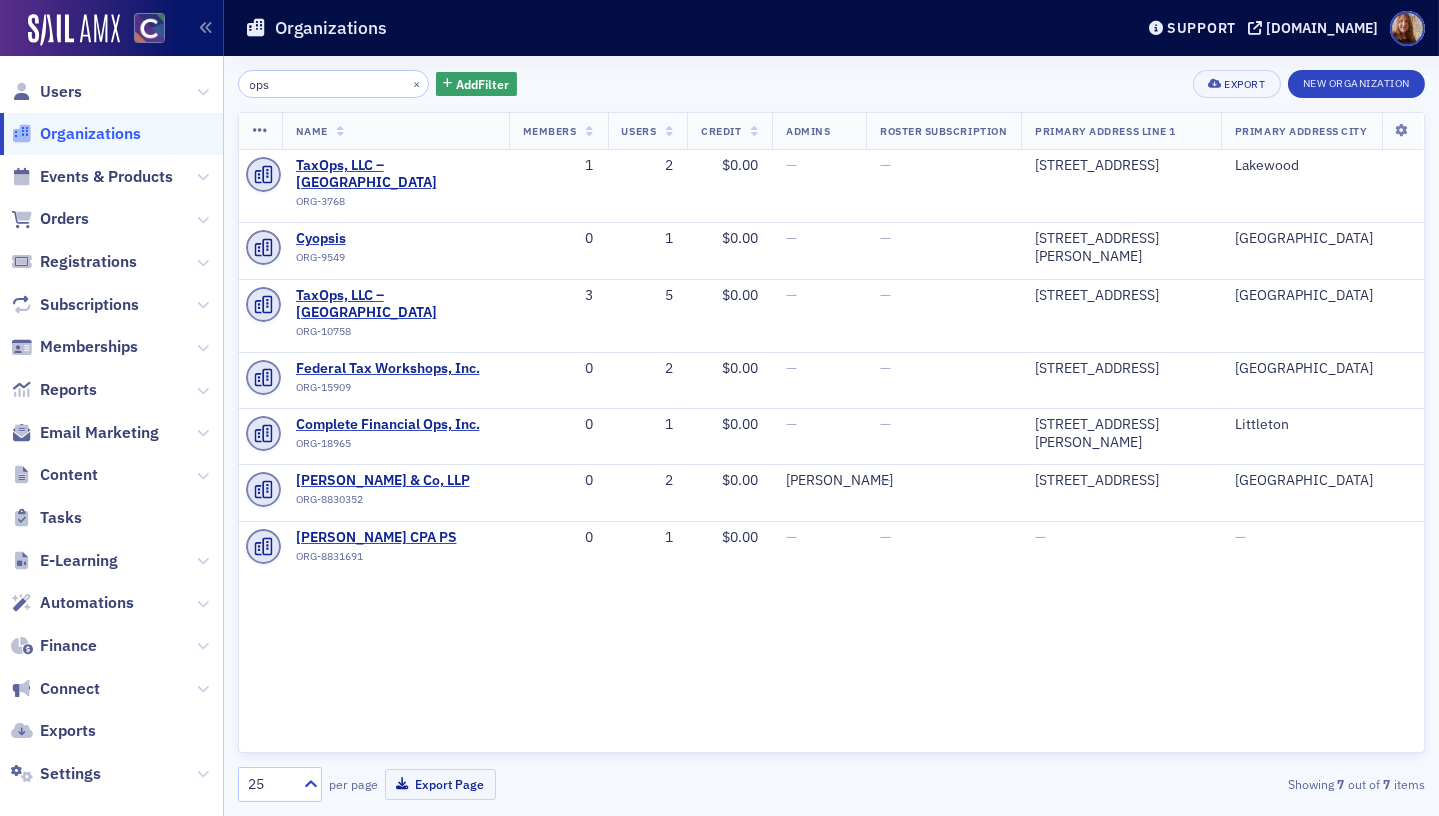 select on "US" 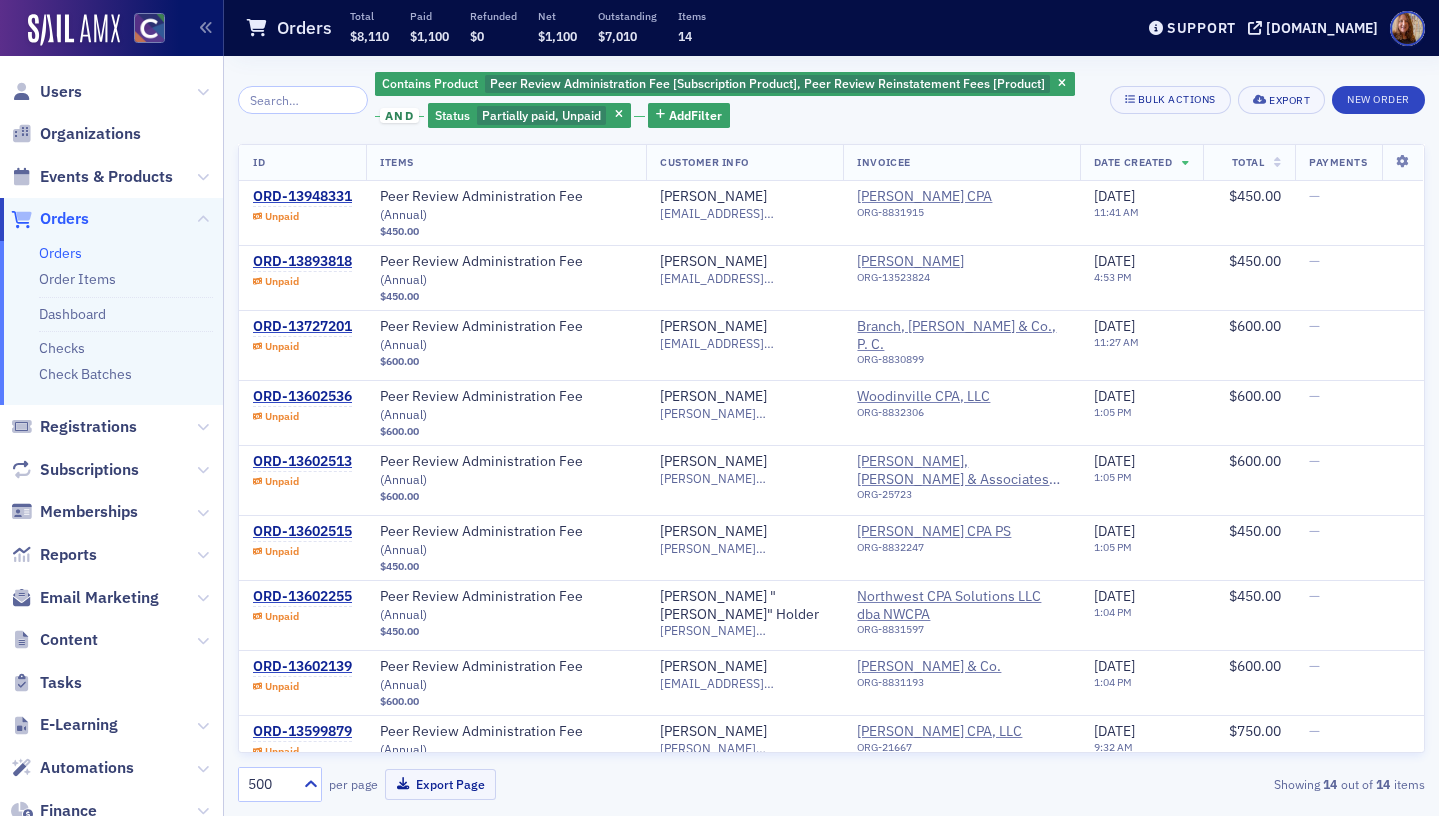 scroll, scrollTop: 0, scrollLeft: 0, axis: both 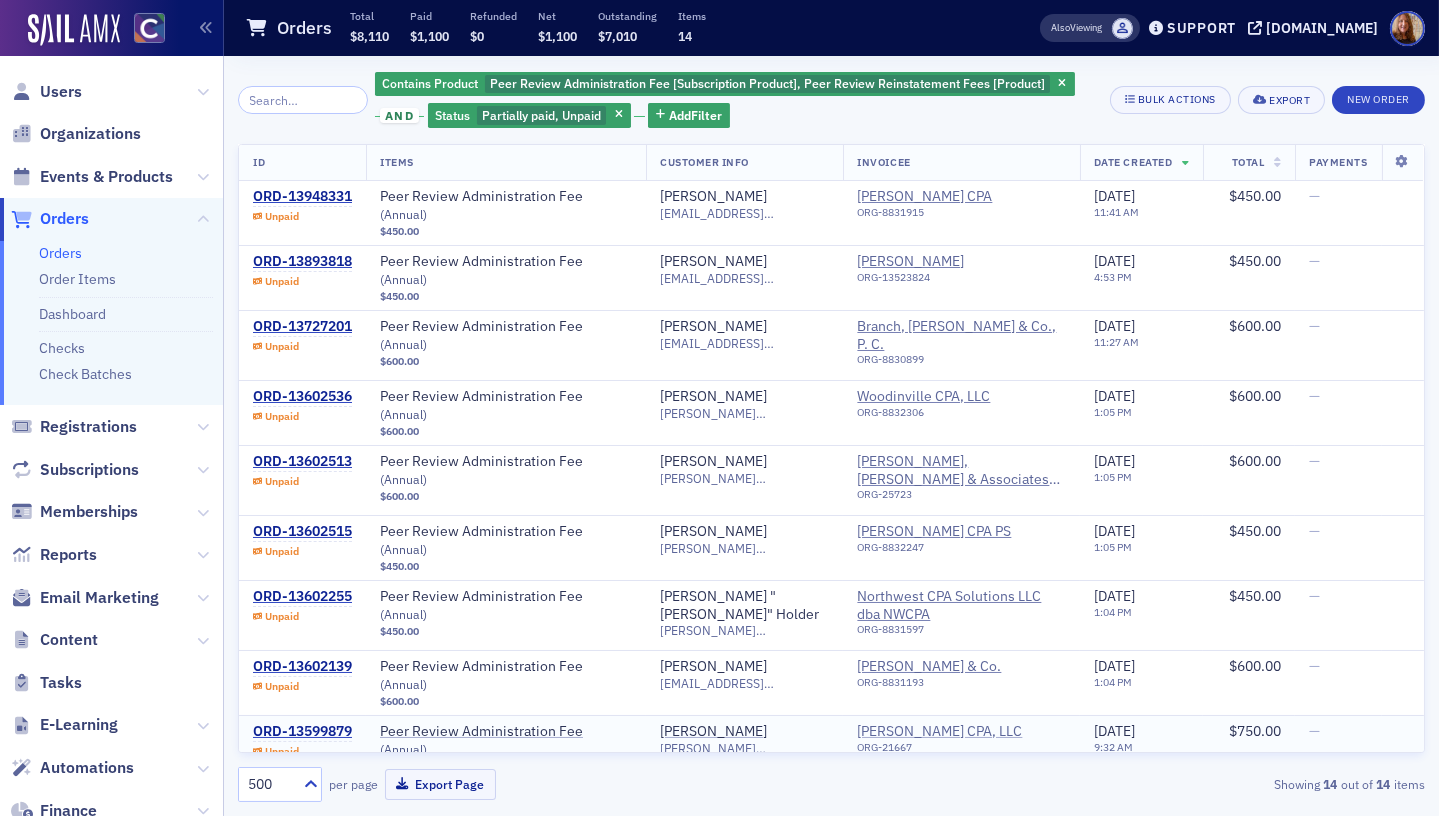 click on "[PERSON_NAME] CPA, LLC" 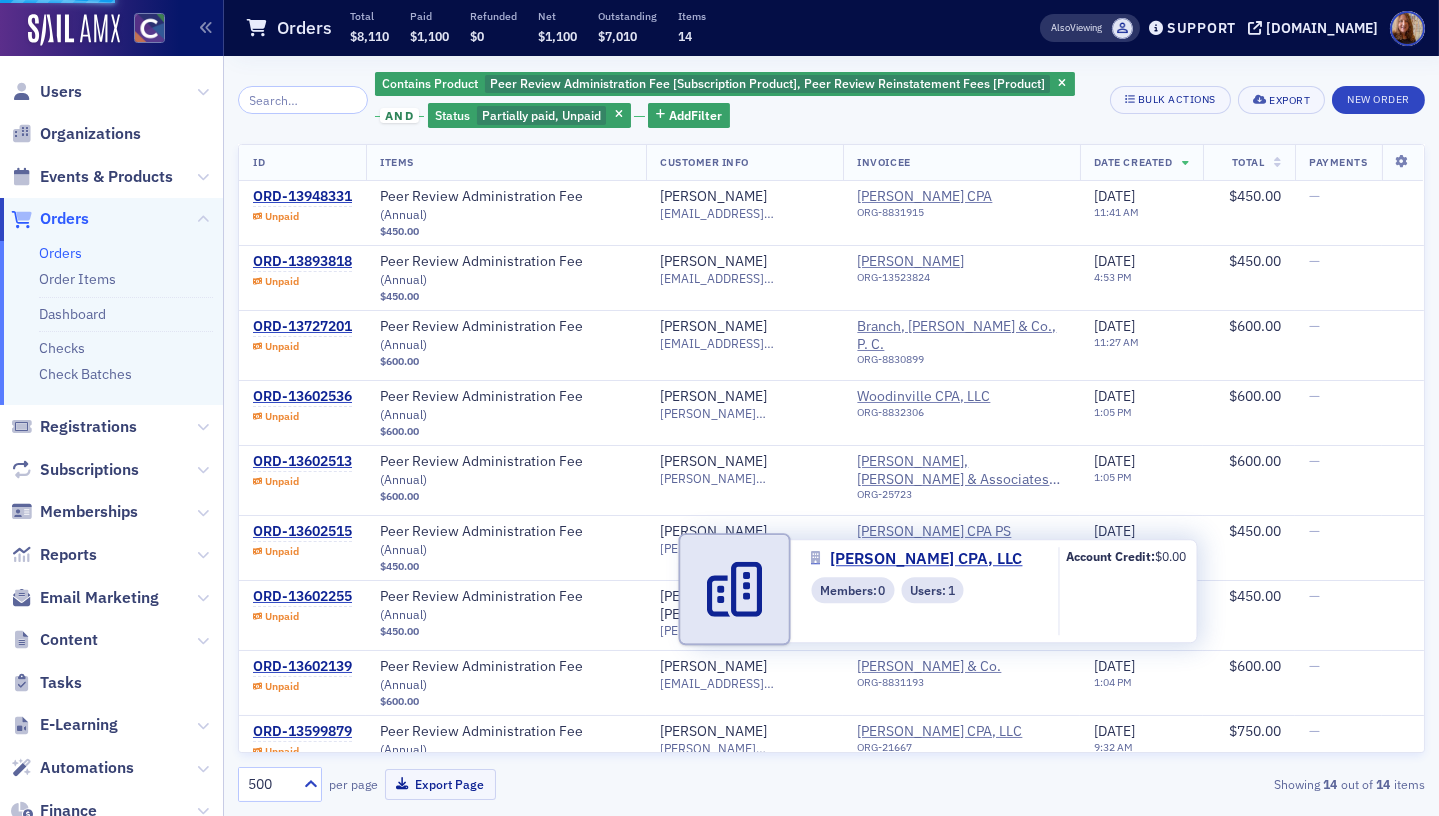 select on "US" 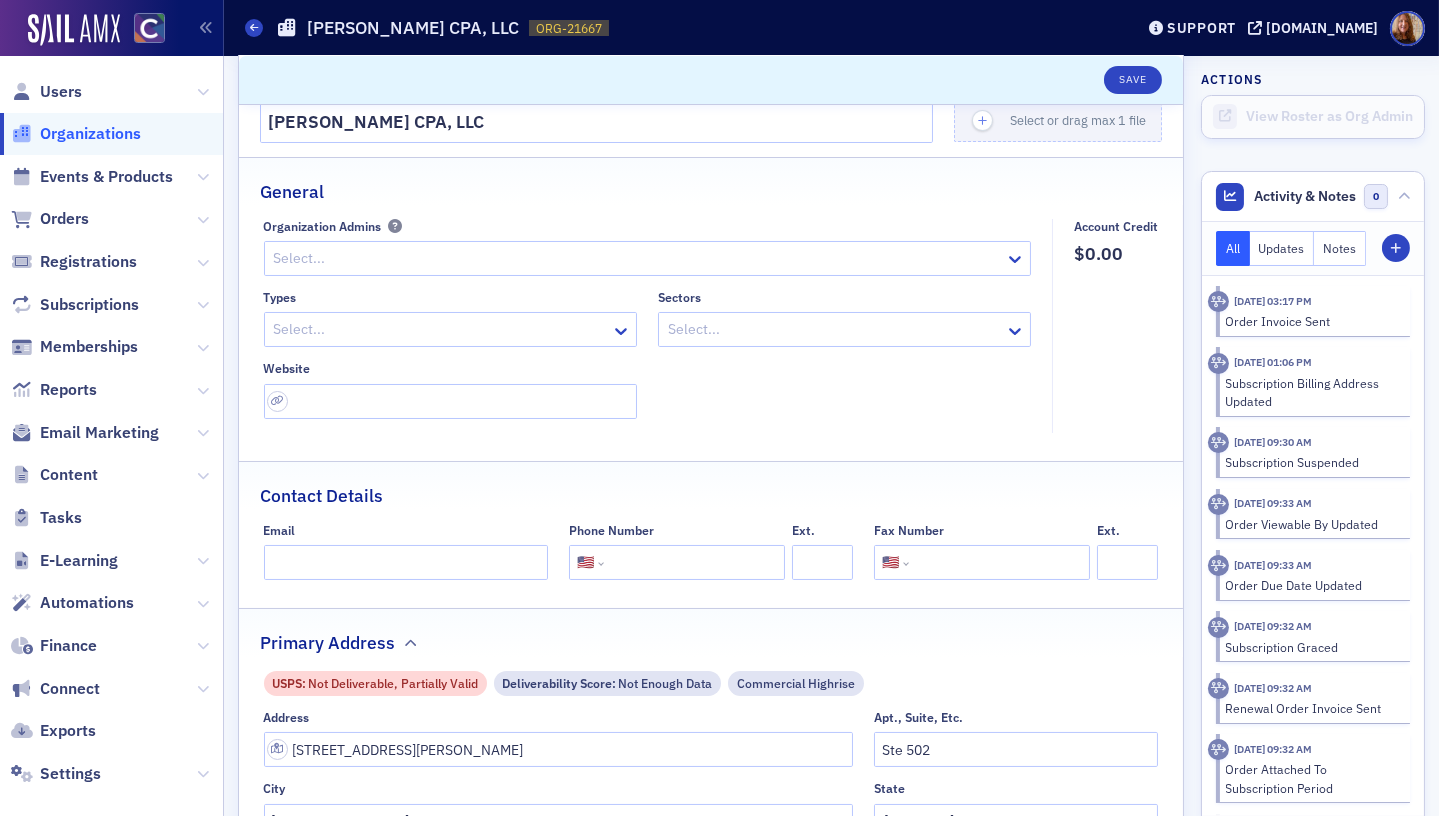 scroll, scrollTop: 0, scrollLeft: 0, axis: both 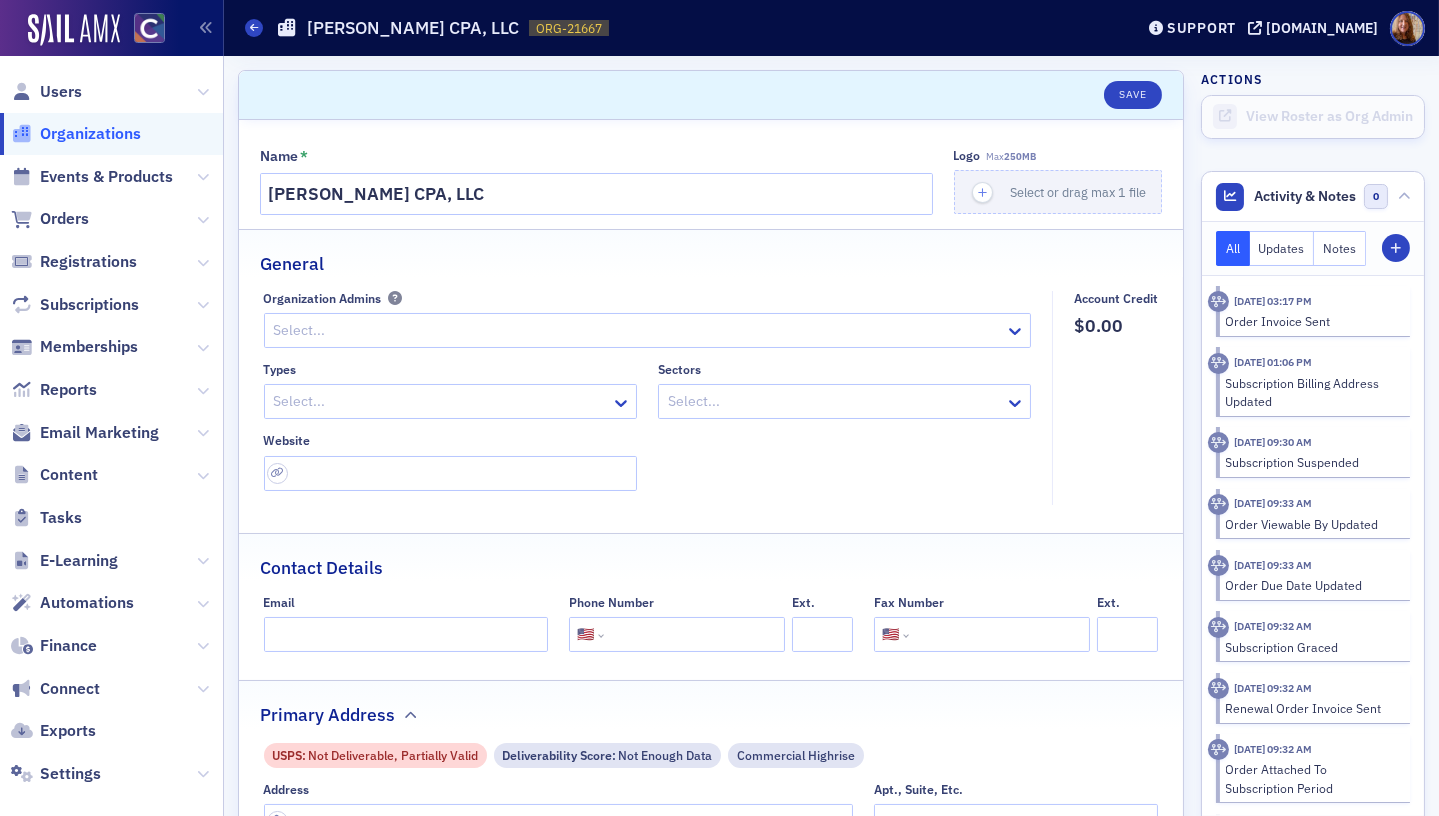 click on "Save" 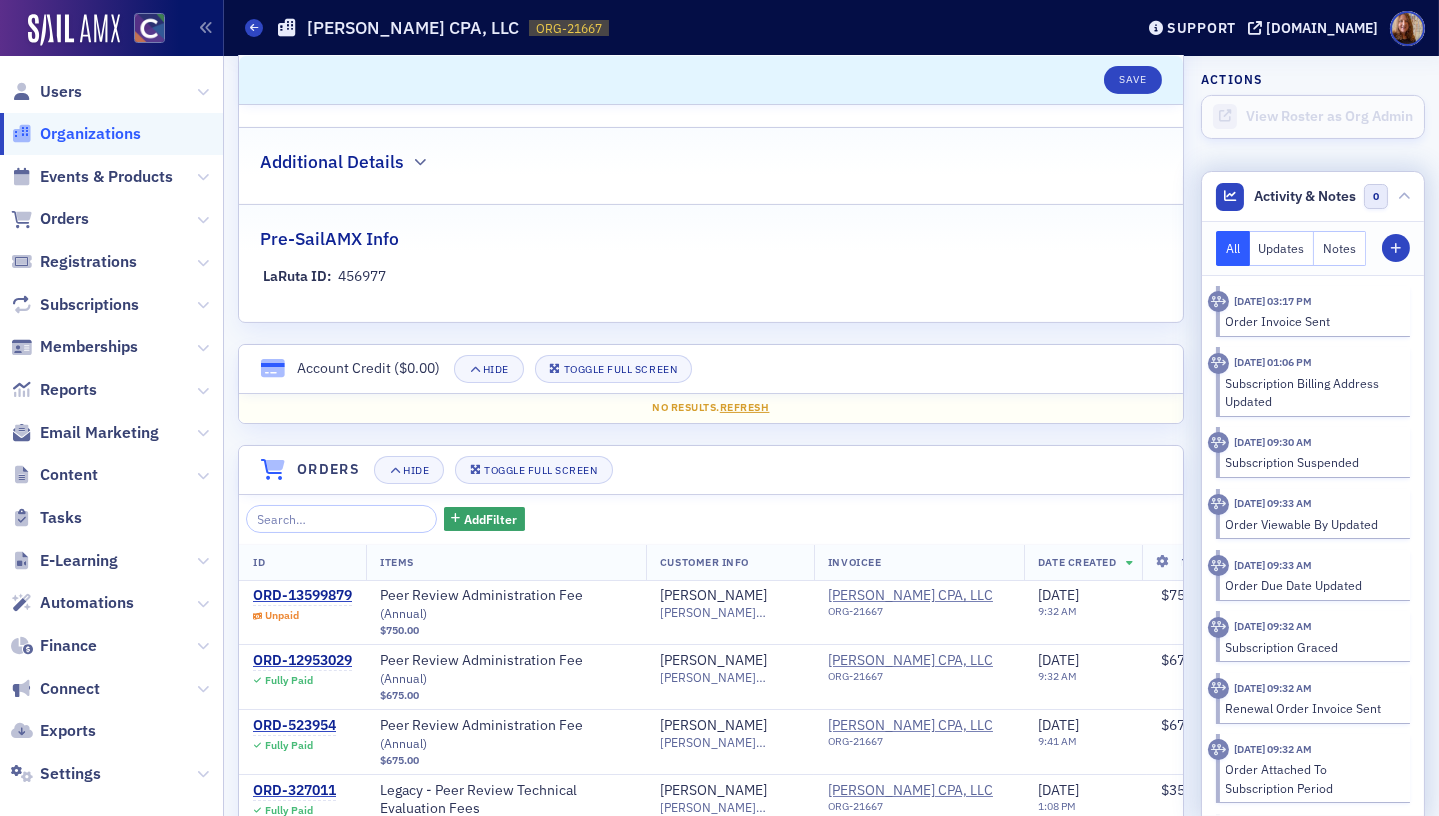 scroll, scrollTop: 1093, scrollLeft: 0, axis: vertical 